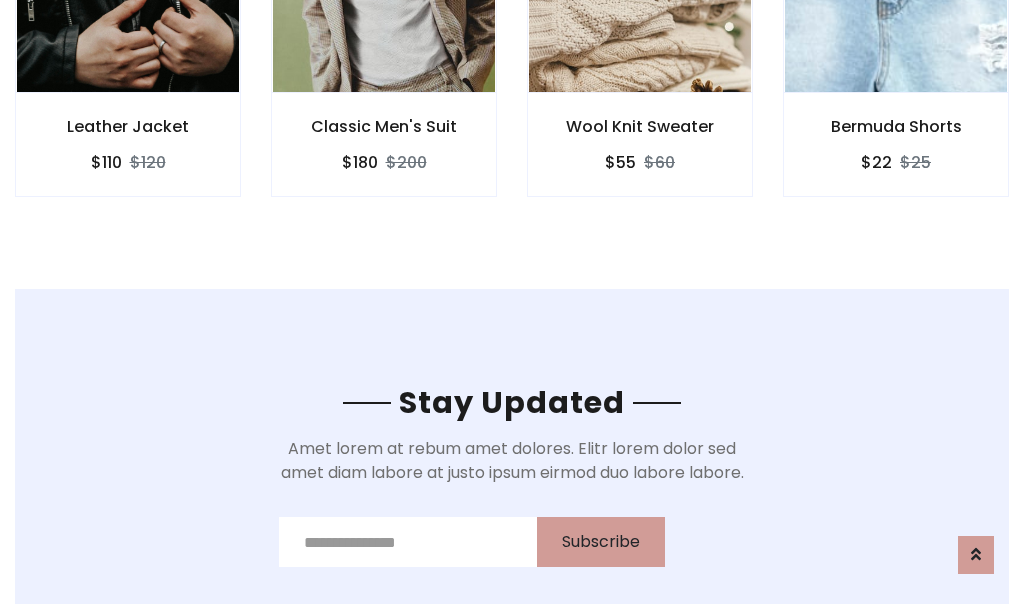 scroll, scrollTop: 3012, scrollLeft: 0, axis: vertical 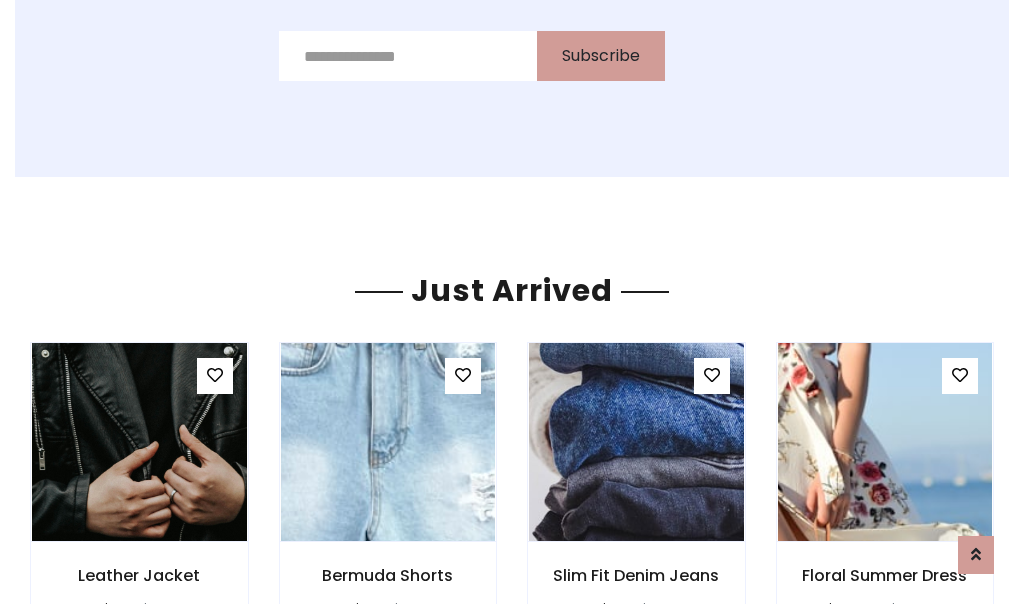 click on "Wool Knit Sweater
$55
$60" at bounding box center [640, -428] 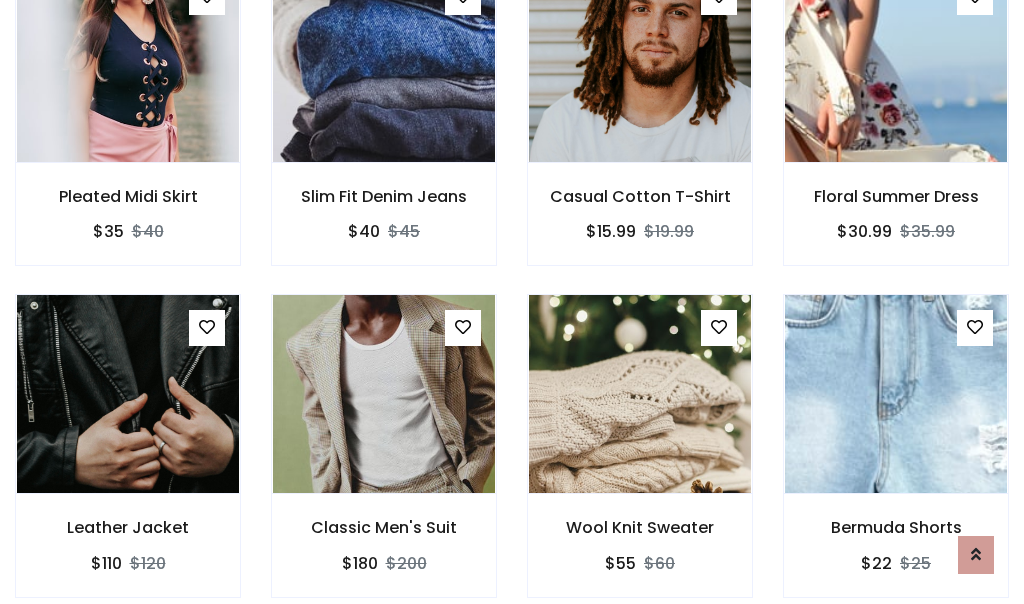 scroll, scrollTop: 2124, scrollLeft: 0, axis: vertical 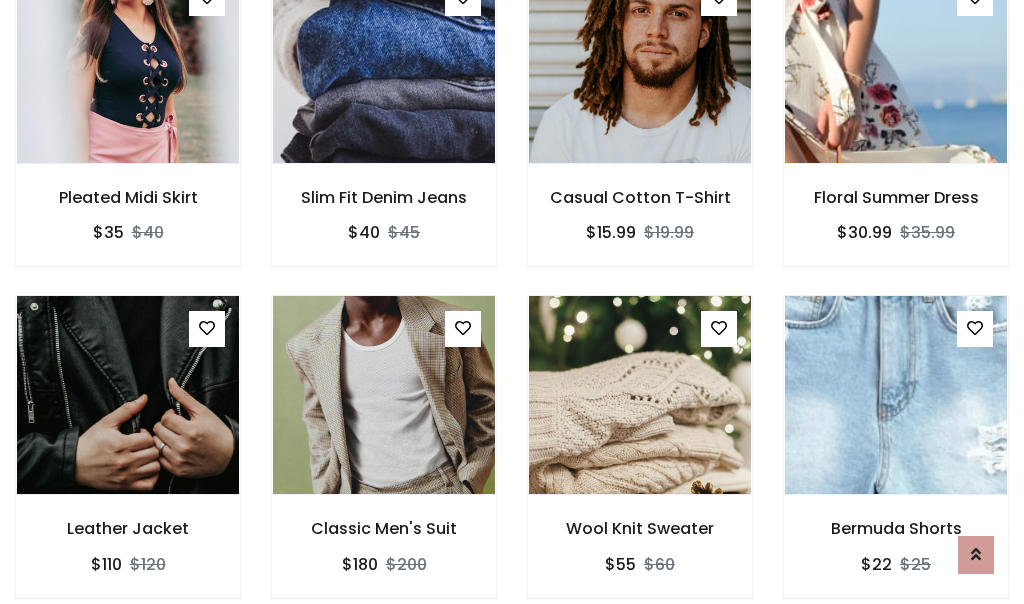 click on "Wool Knit Sweater
$55
$60" at bounding box center [640, 460] 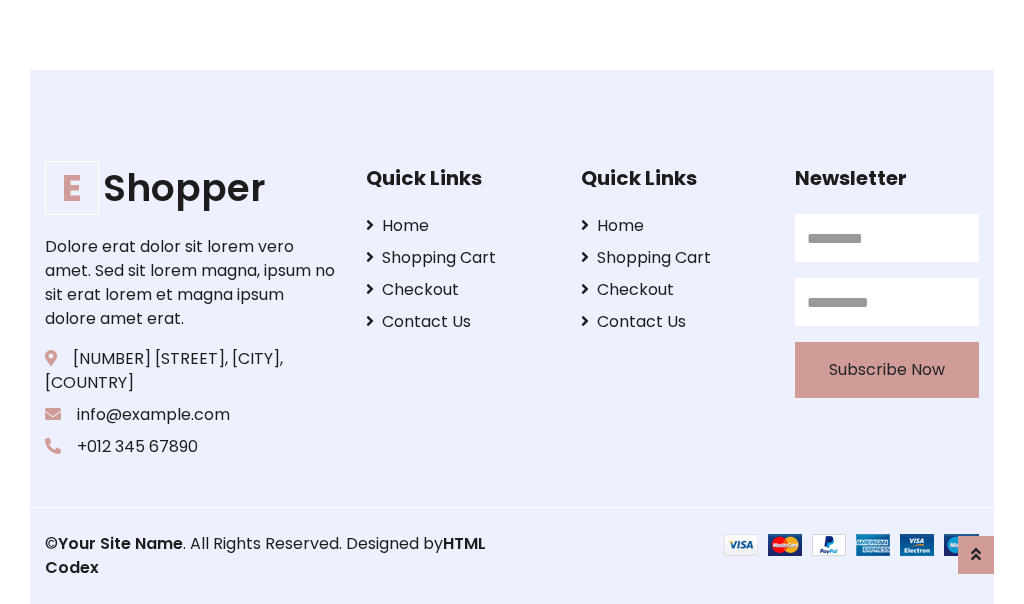 scroll, scrollTop: 3807, scrollLeft: 0, axis: vertical 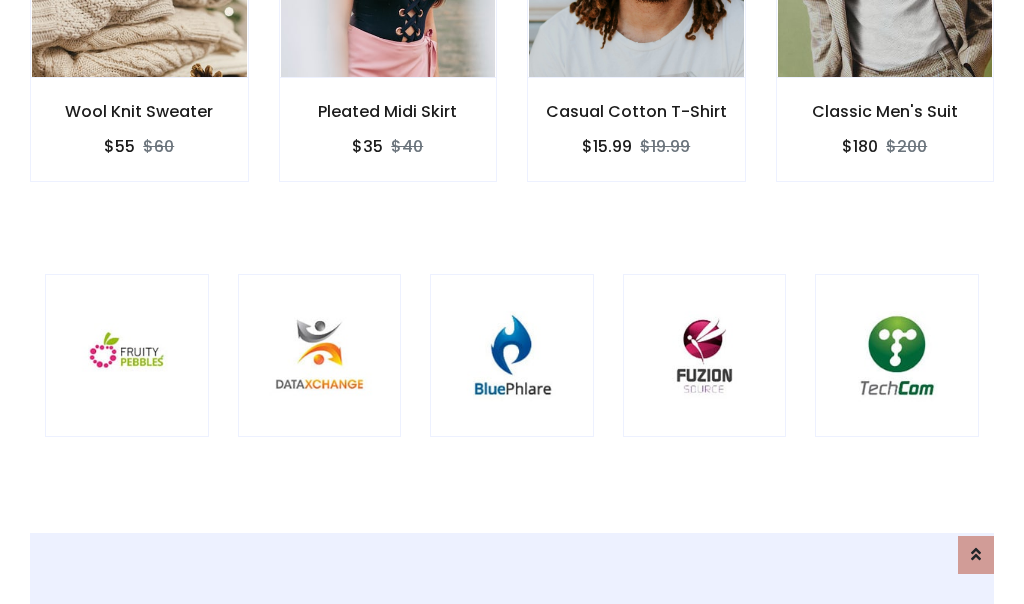 click at bounding box center [512, 356] 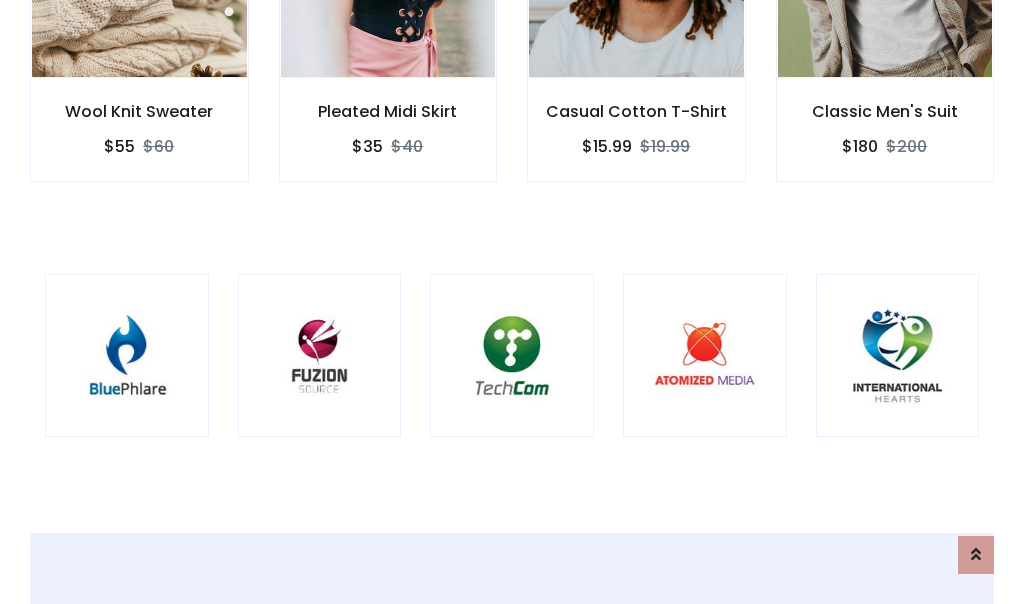 click at bounding box center [512, 356] 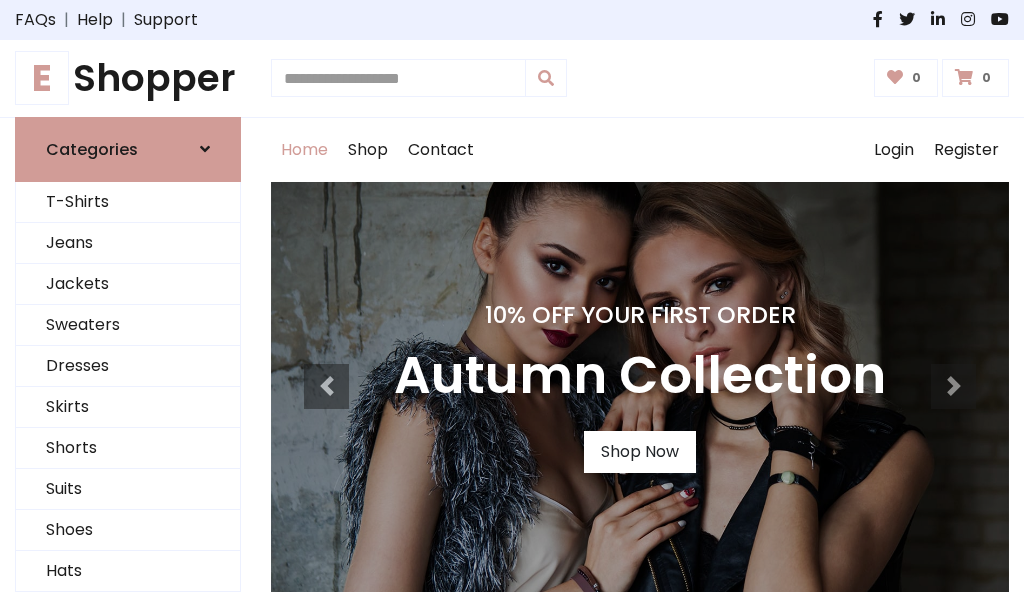scroll, scrollTop: 0, scrollLeft: 0, axis: both 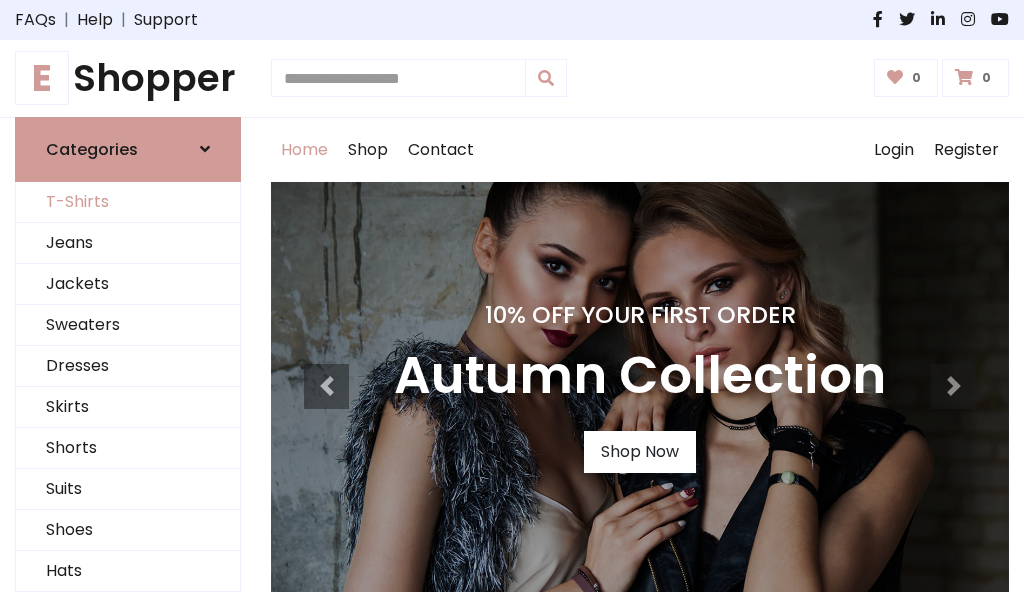 click on "T-Shirts" at bounding box center (128, 202) 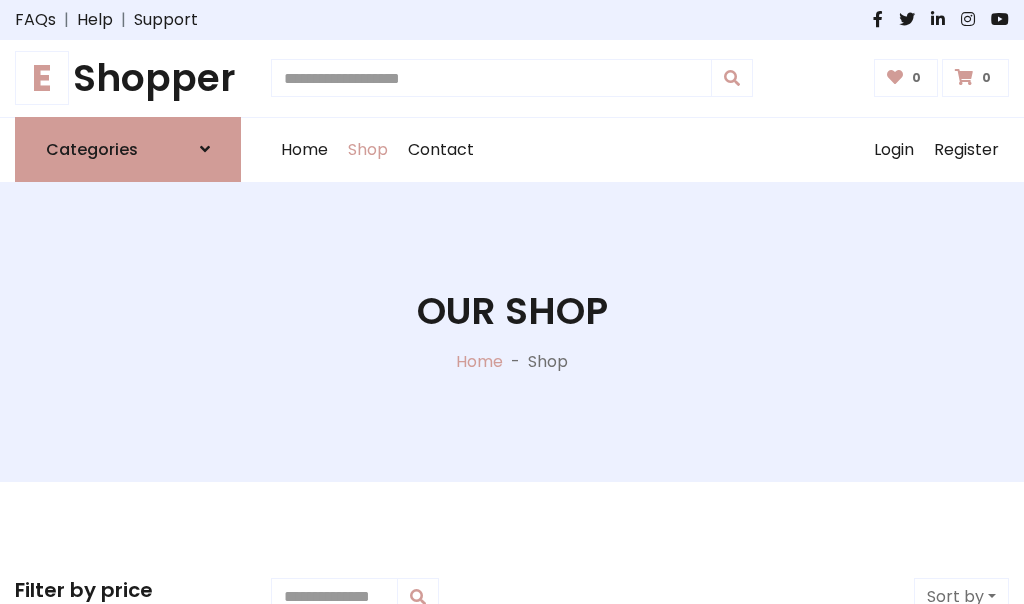 scroll, scrollTop: 802, scrollLeft: 0, axis: vertical 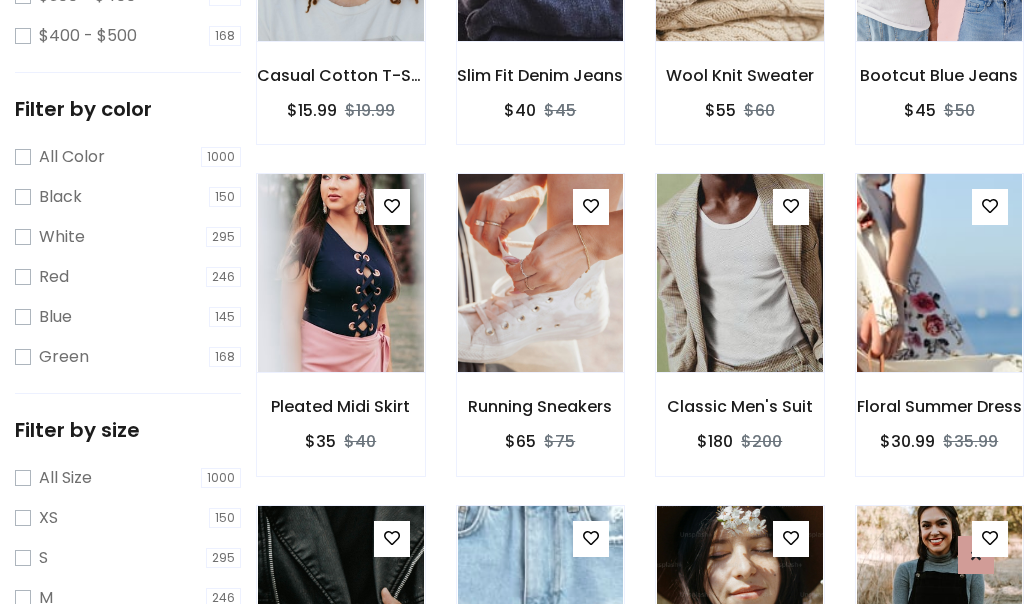 click at bounding box center (739, -58) 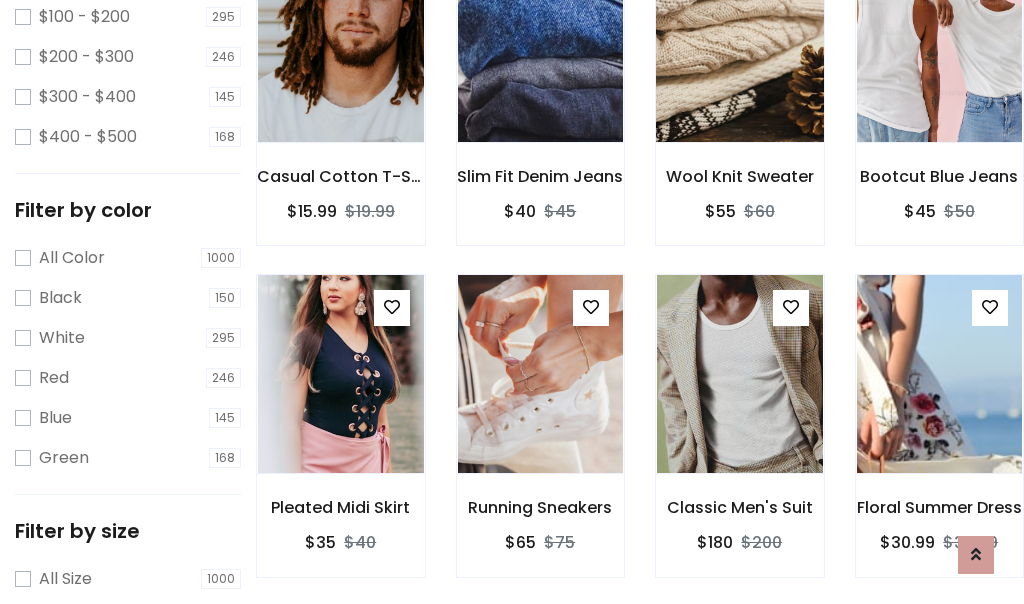 scroll, scrollTop: 0, scrollLeft: 0, axis: both 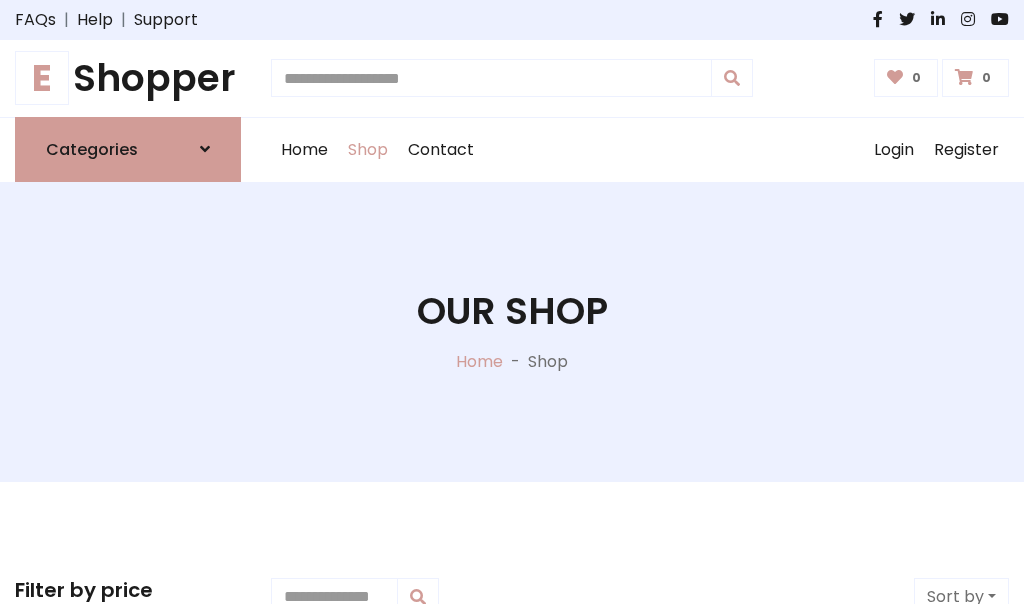 click on "E Shopper" at bounding box center [128, 78] 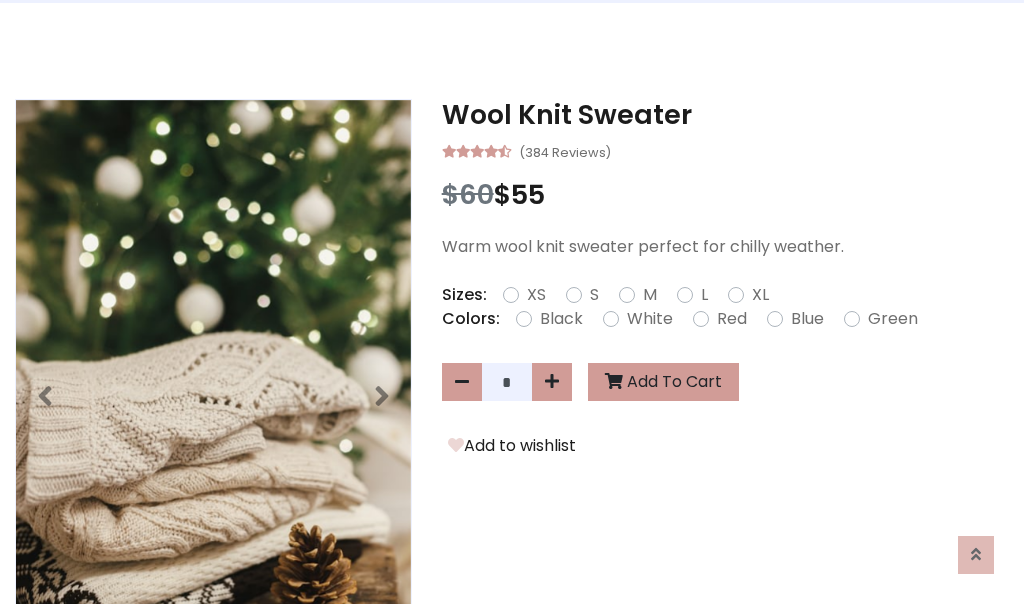 scroll, scrollTop: 0, scrollLeft: 0, axis: both 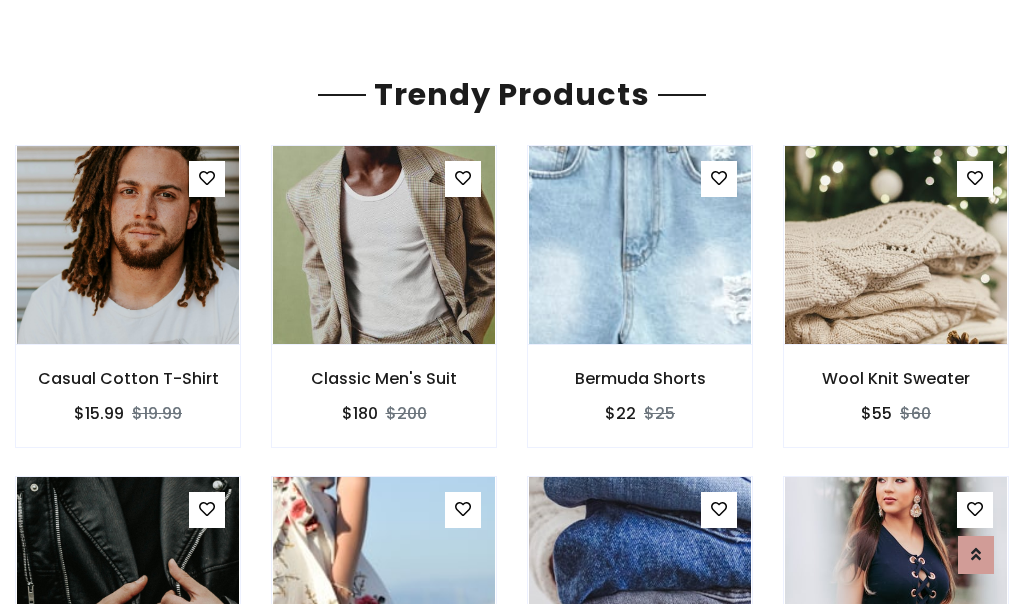 click on "Shop" at bounding box center [368, -1793] 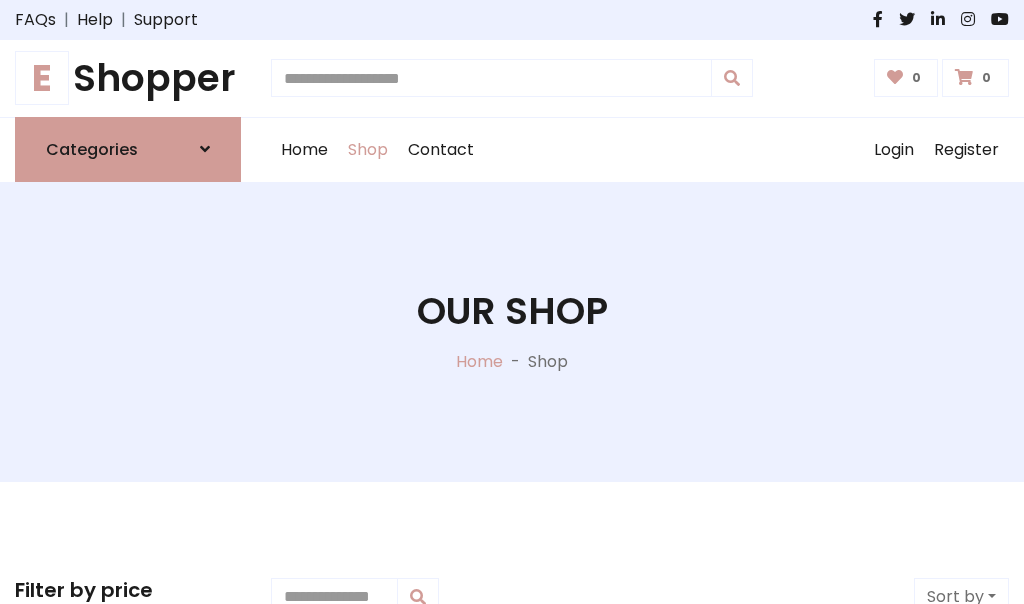 scroll, scrollTop: 0, scrollLeft: 0, axis: both 